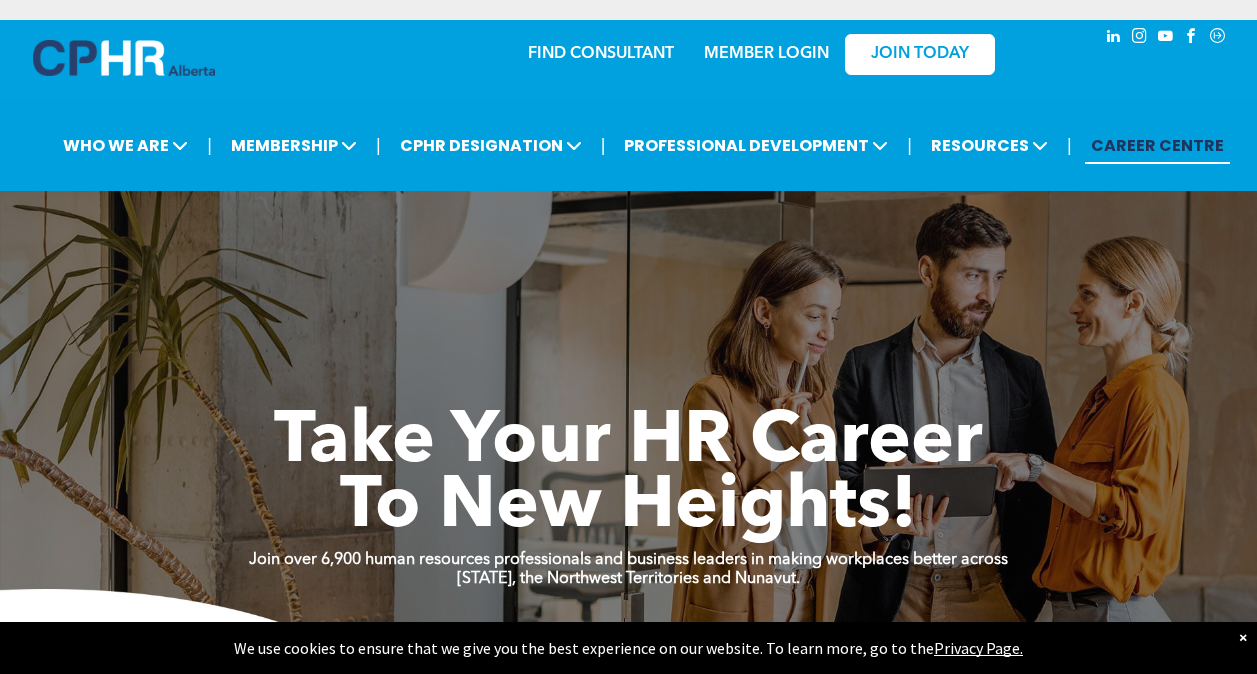 scroll, scrollTop: 0, scrollLeft: 0, axis: both 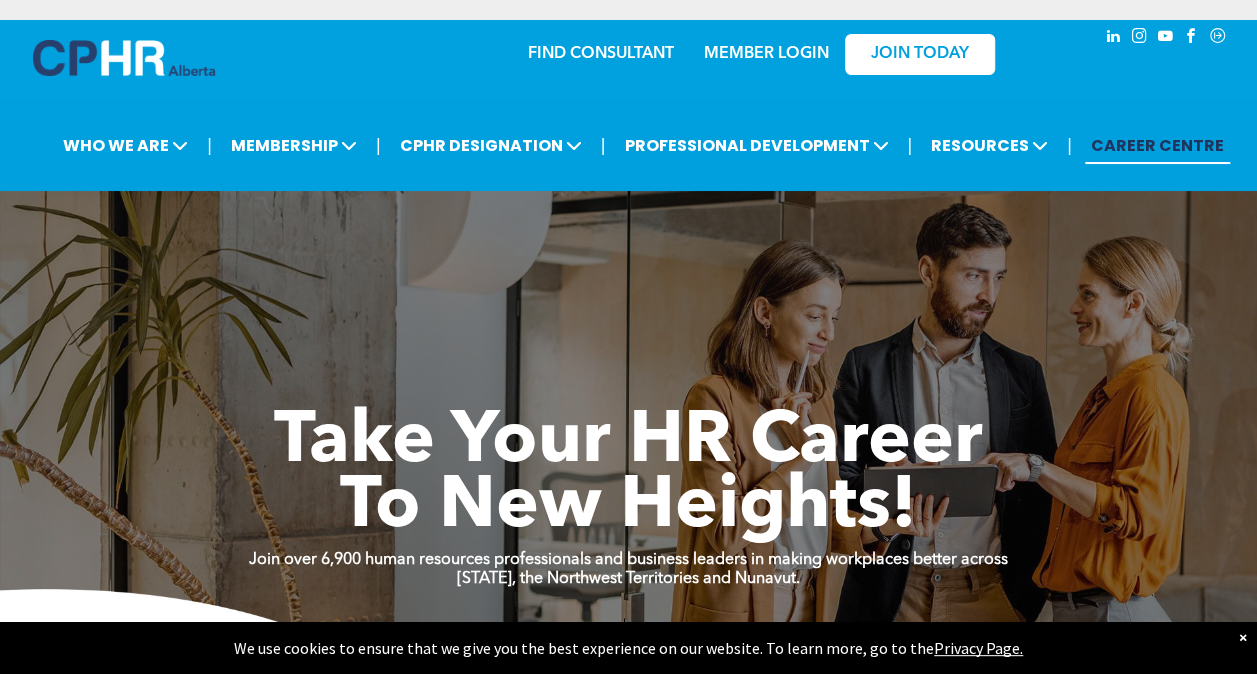 click on "CAREER CENTRE" at bounding box center (1157, 145) 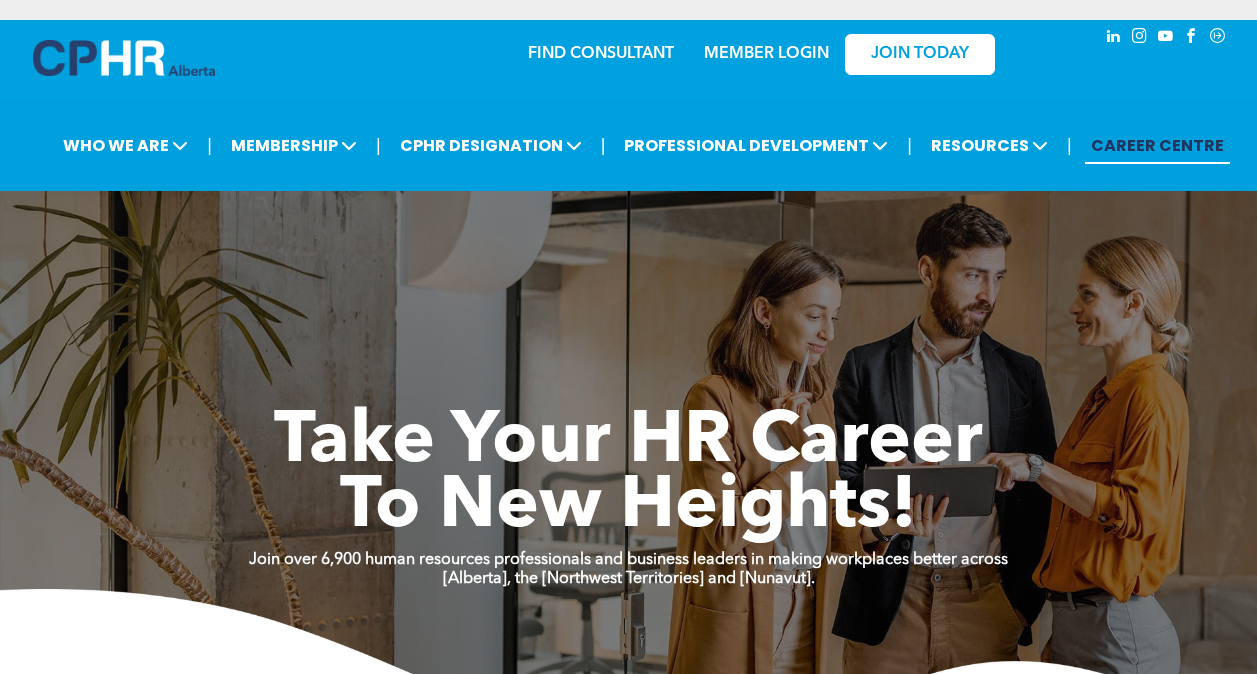 scroll, scrollTop: 0, scrollLeft: 0, axis: both 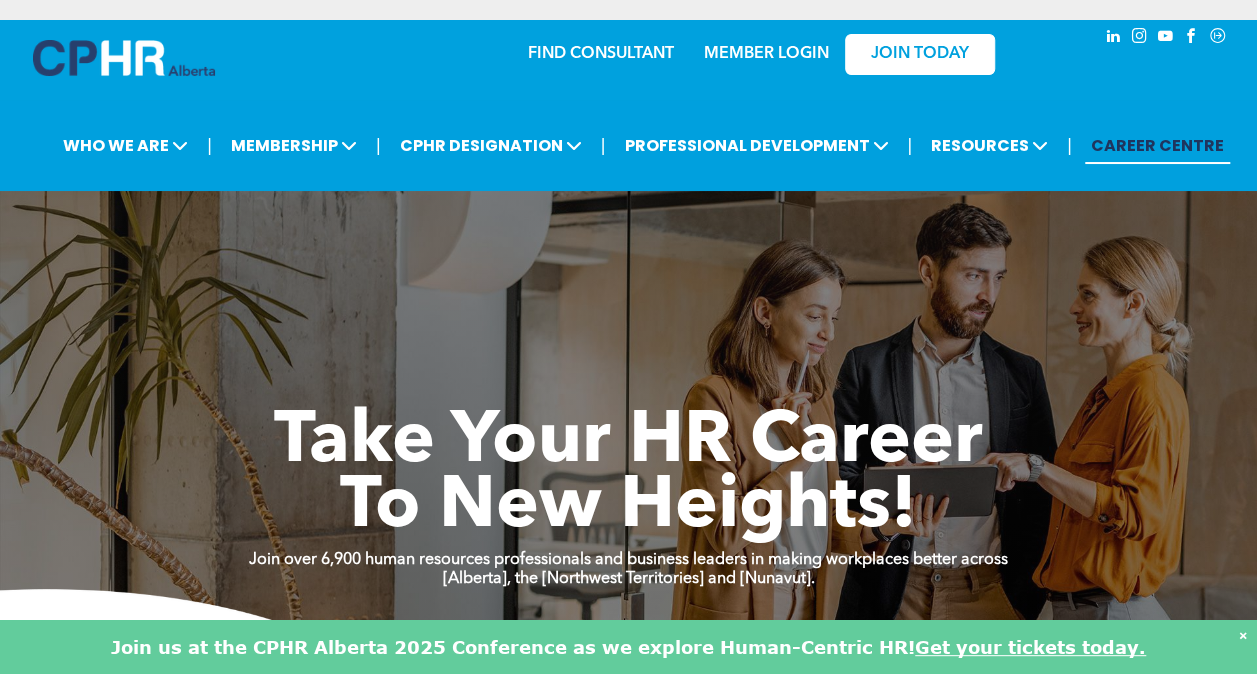 click on "CAREER CENTRE" at bounding box center (1157, 145) 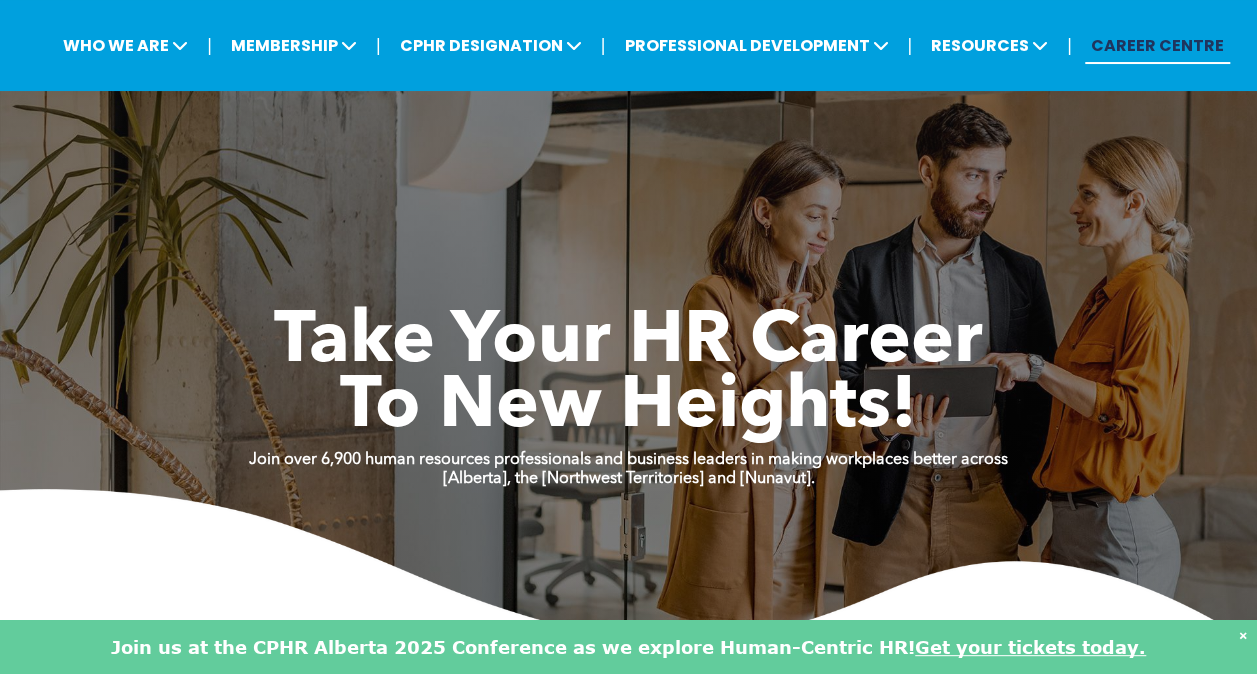 scroll, scrollTop: 100, scrollLeft: 0, axis: vertical 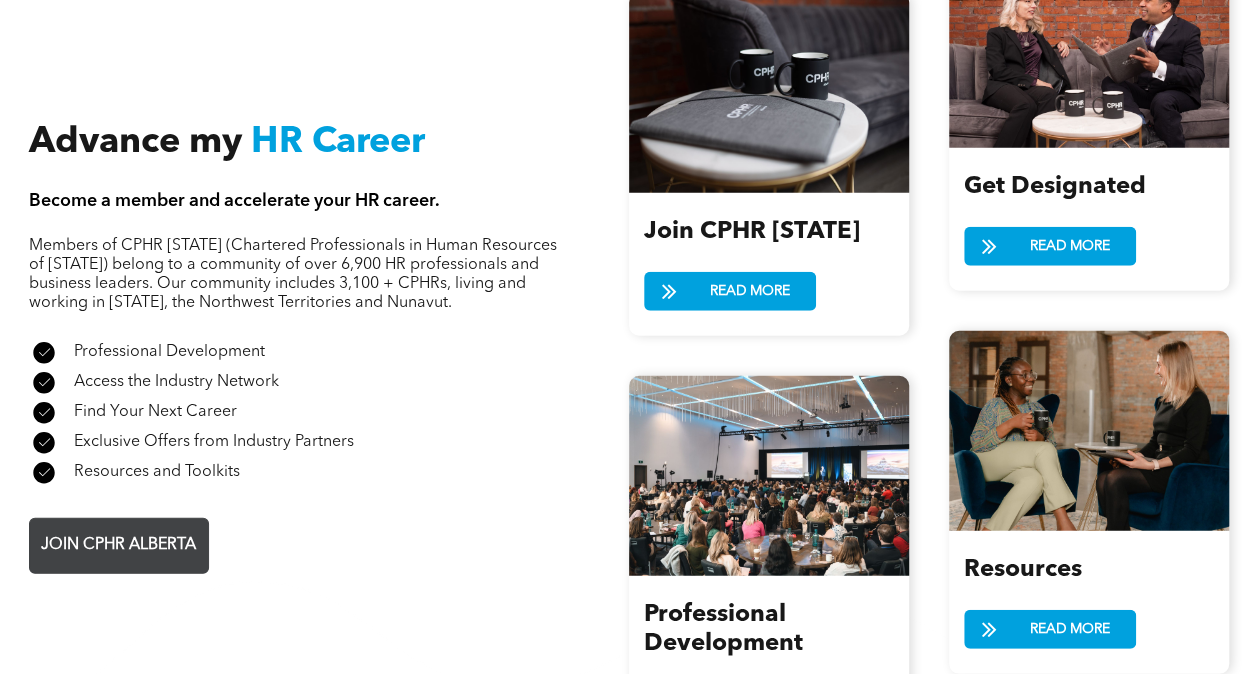 click on "JOIN CPHR ALBERTA" at bounding box center (118, 545) 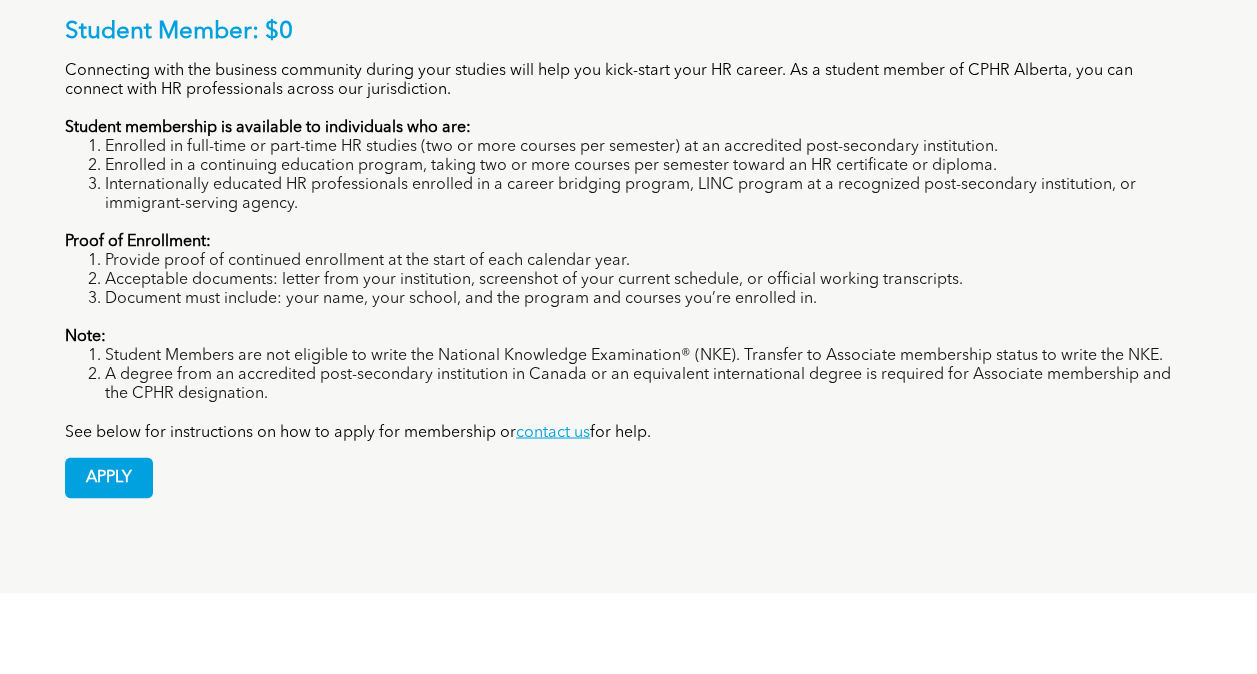 scroll, scrollTop: 1500, scrollLeft: 0, axis: vertical 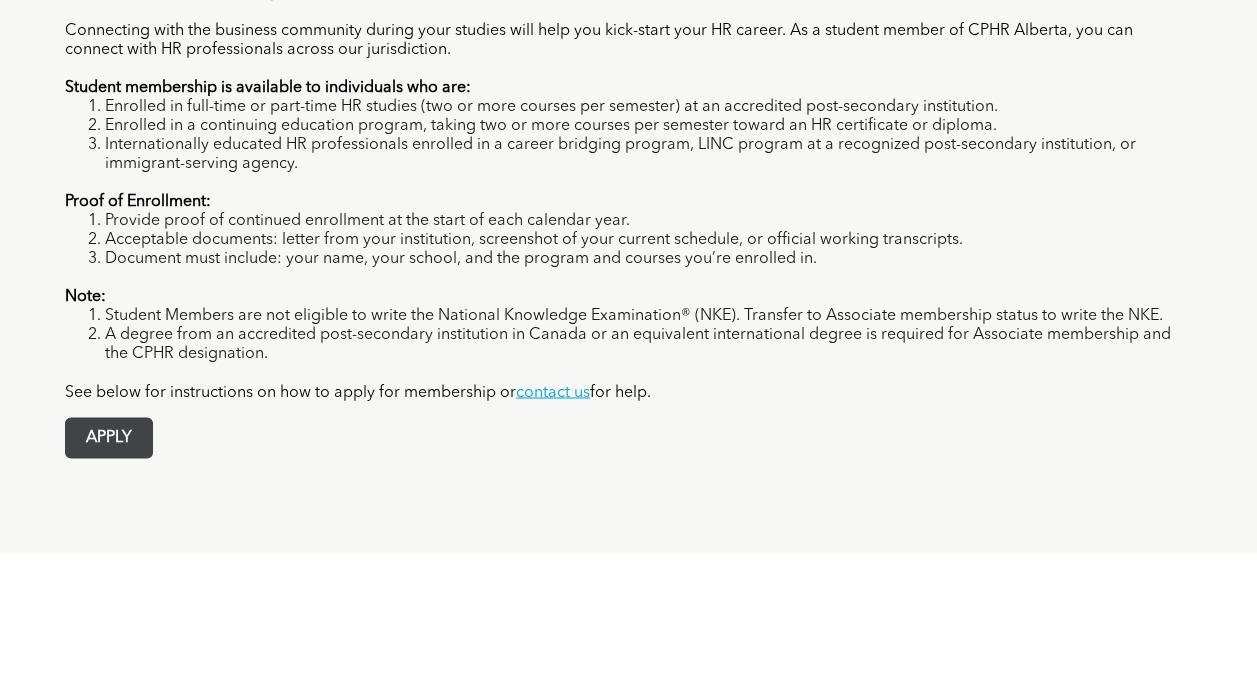 click on "APPLY" at bounding box center [109, 437] 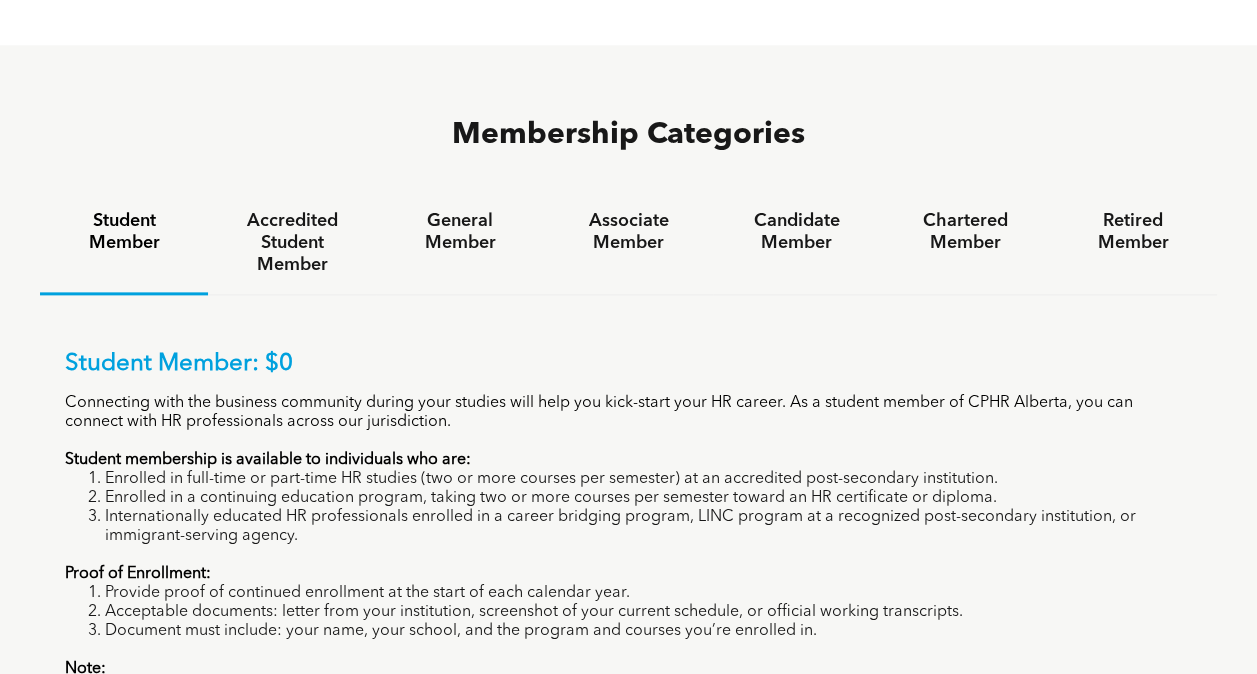 scroll, scrollTop: 1100, scrollLeft: 0, axis: vertical 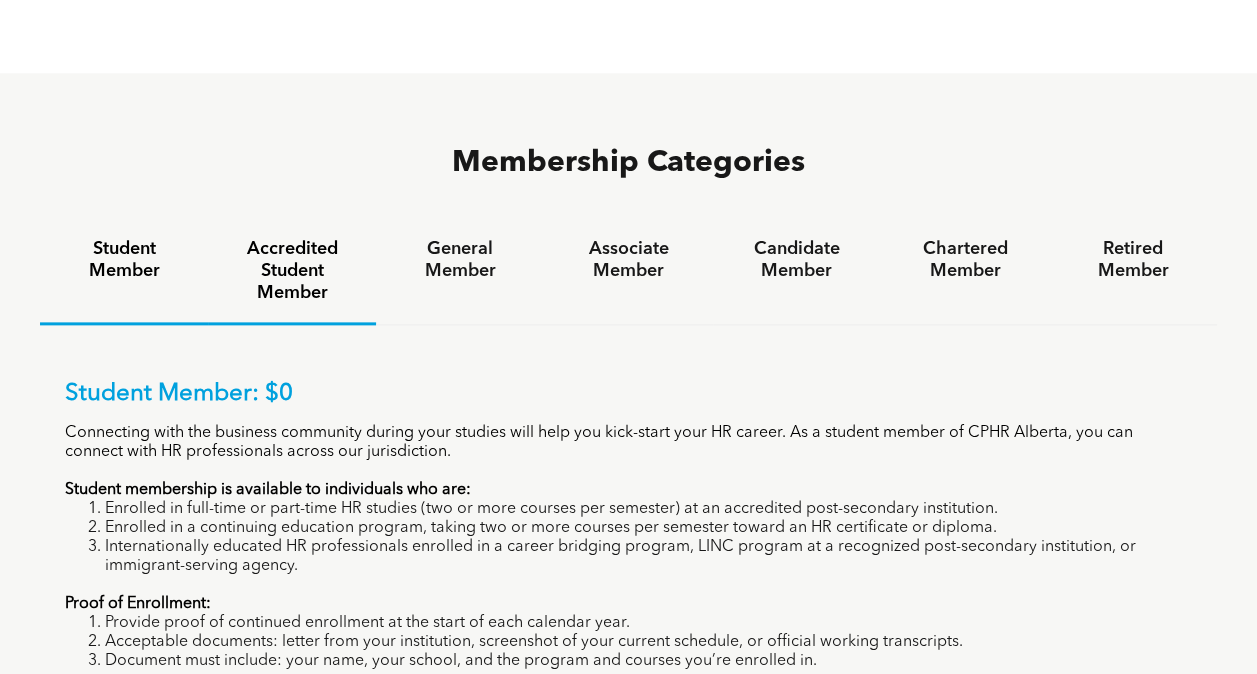 click on "Accredited Student Member" at bounding box center [292, 271] 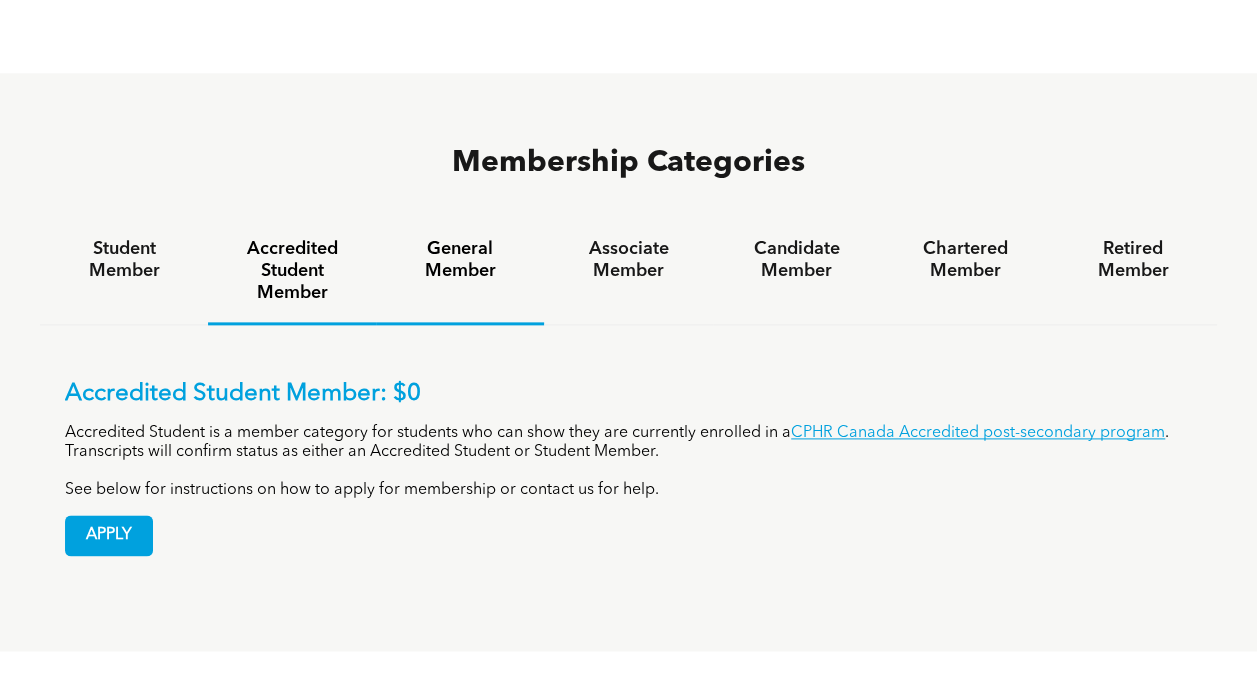 click on "General Member" at bounding box center (460, 260) 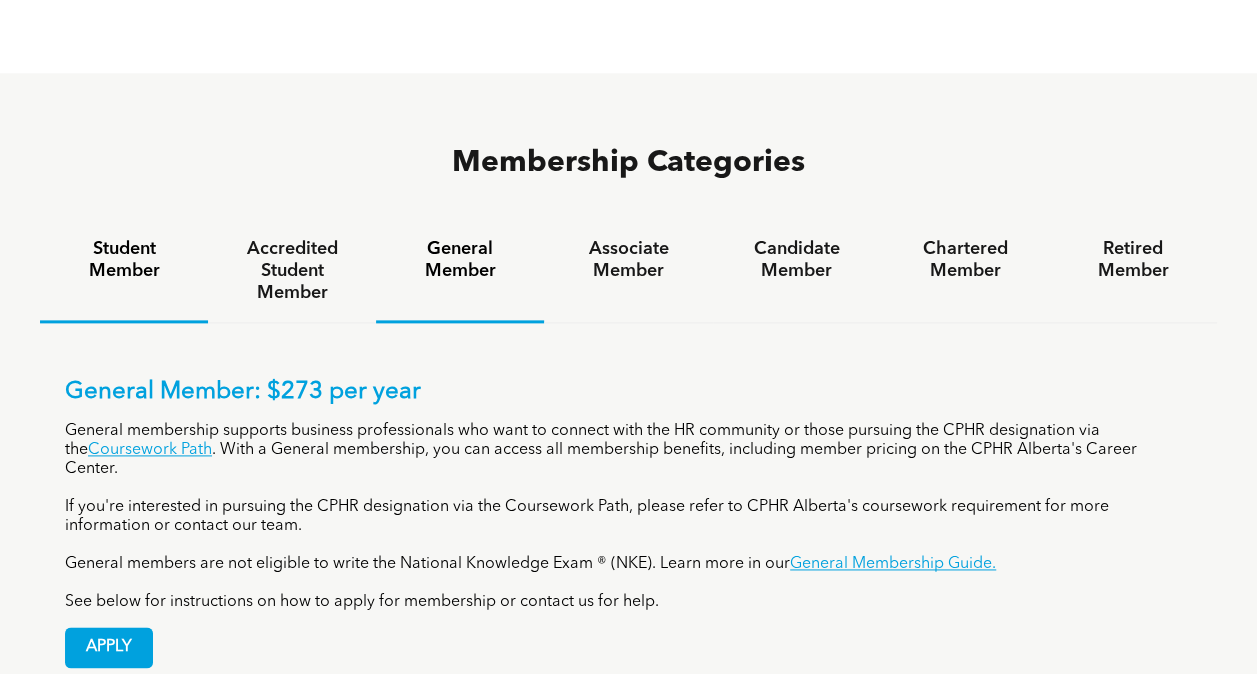 click on "Student Member" at bounding box center (124, 260) 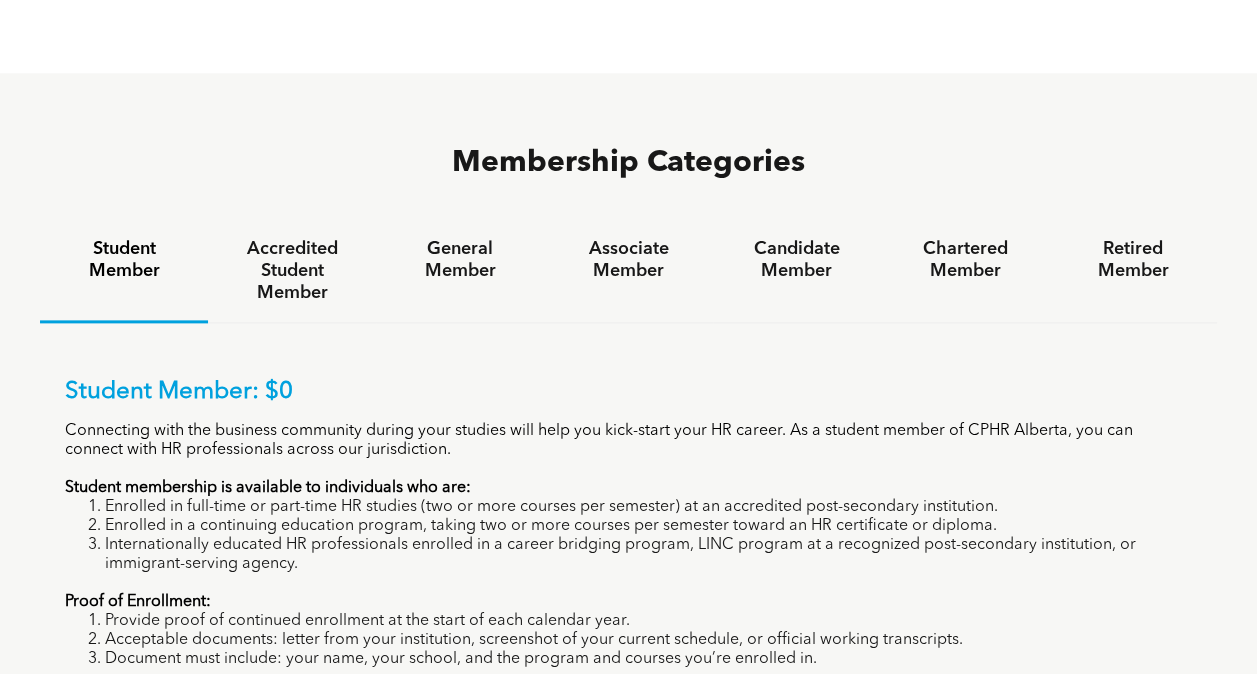 scroll, scrollTop: 1400, scrollLeft: 0, axis: vertical 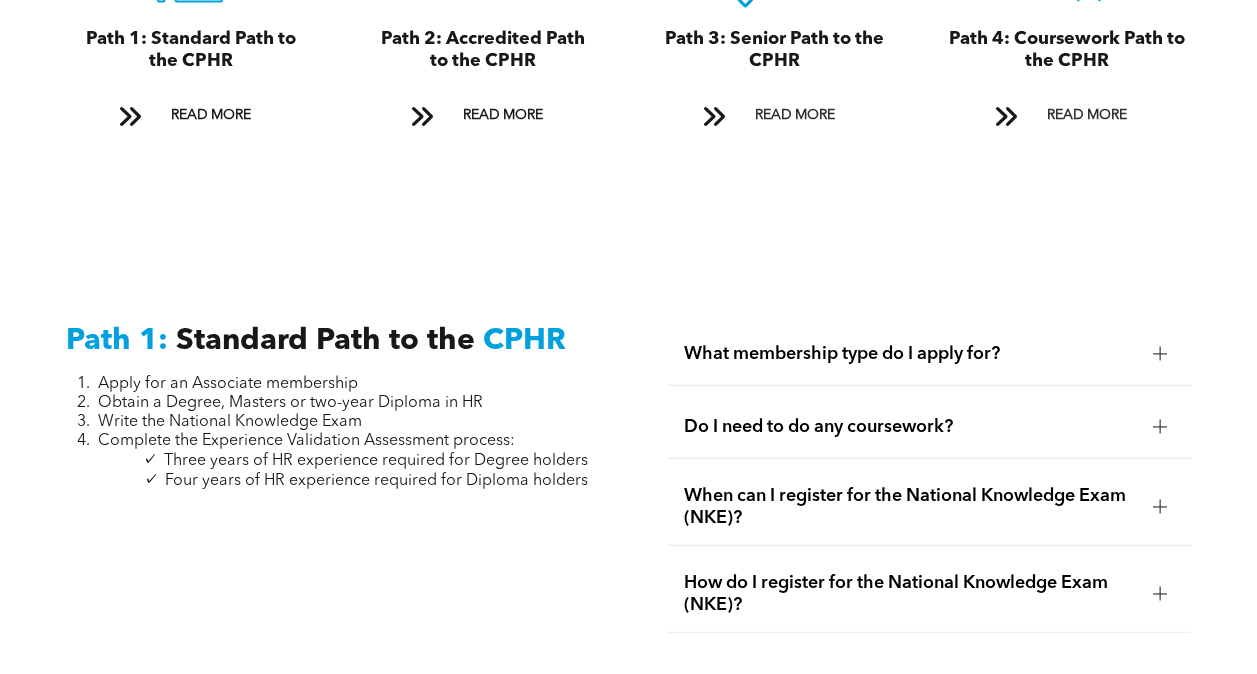 click on "What membership type do I apply for?" at bounding box center [910, 354] 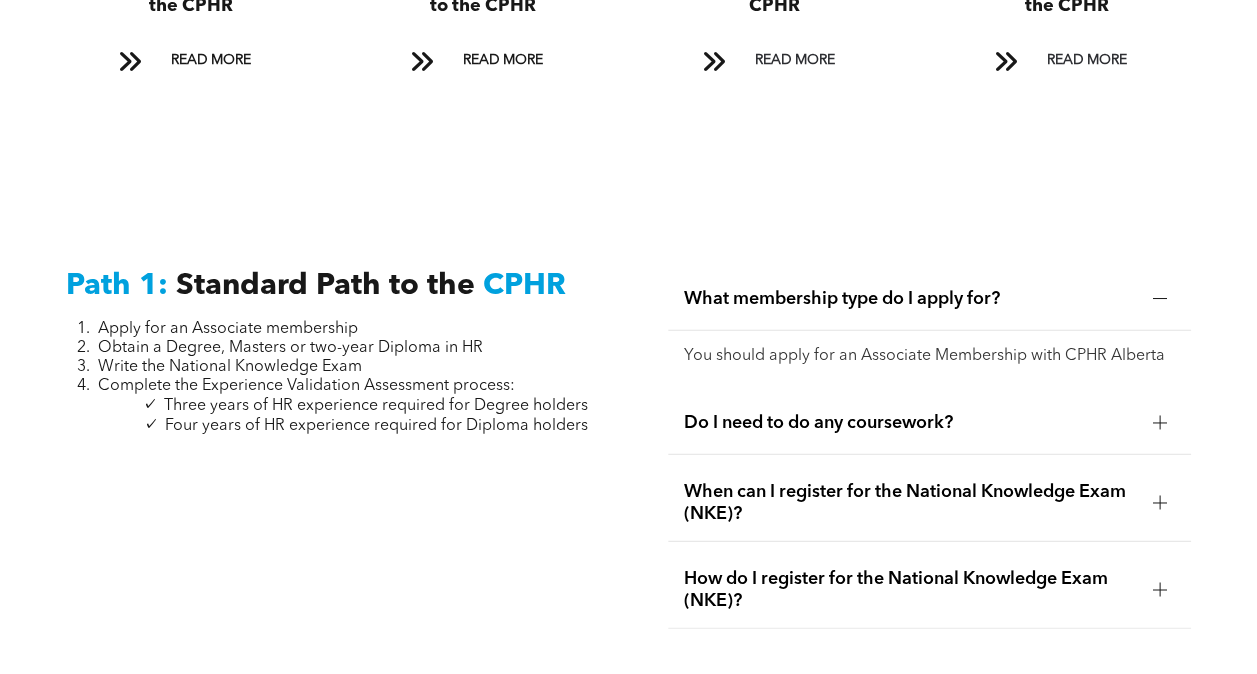 scroll, scrollTop: 2500, scrollLeft: 0, axis: vertical 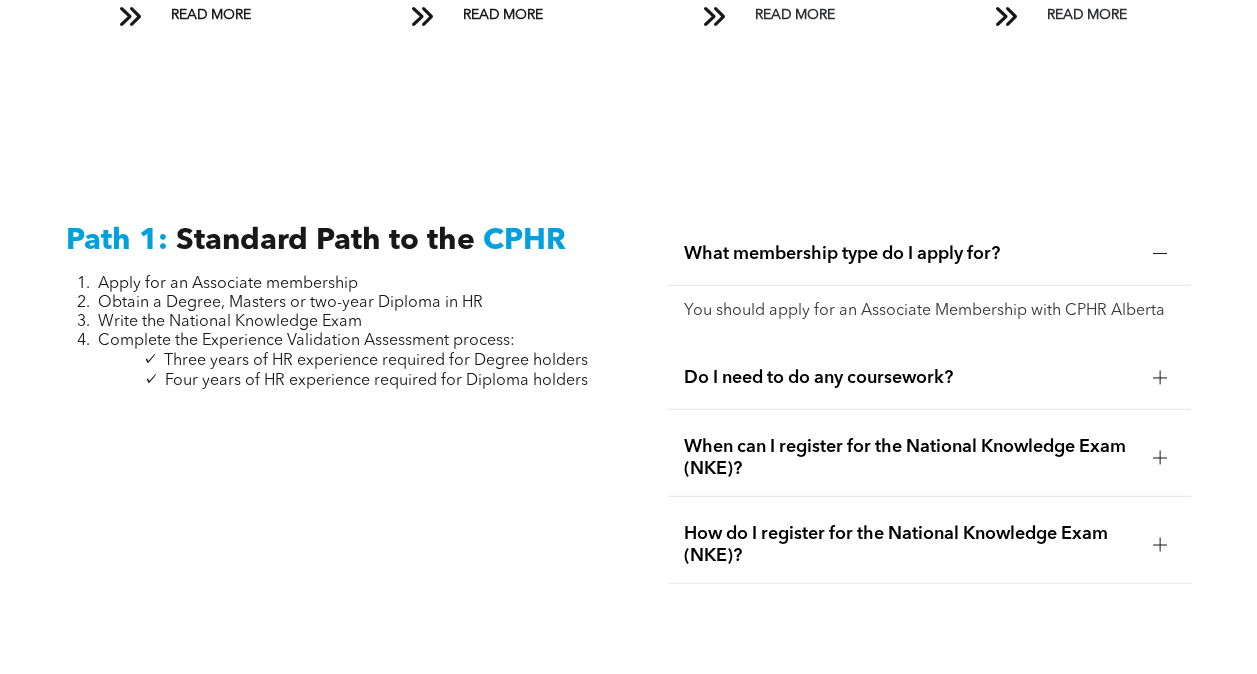 click on "Do I need to do any coursework?" at bounding box center [910, 378] 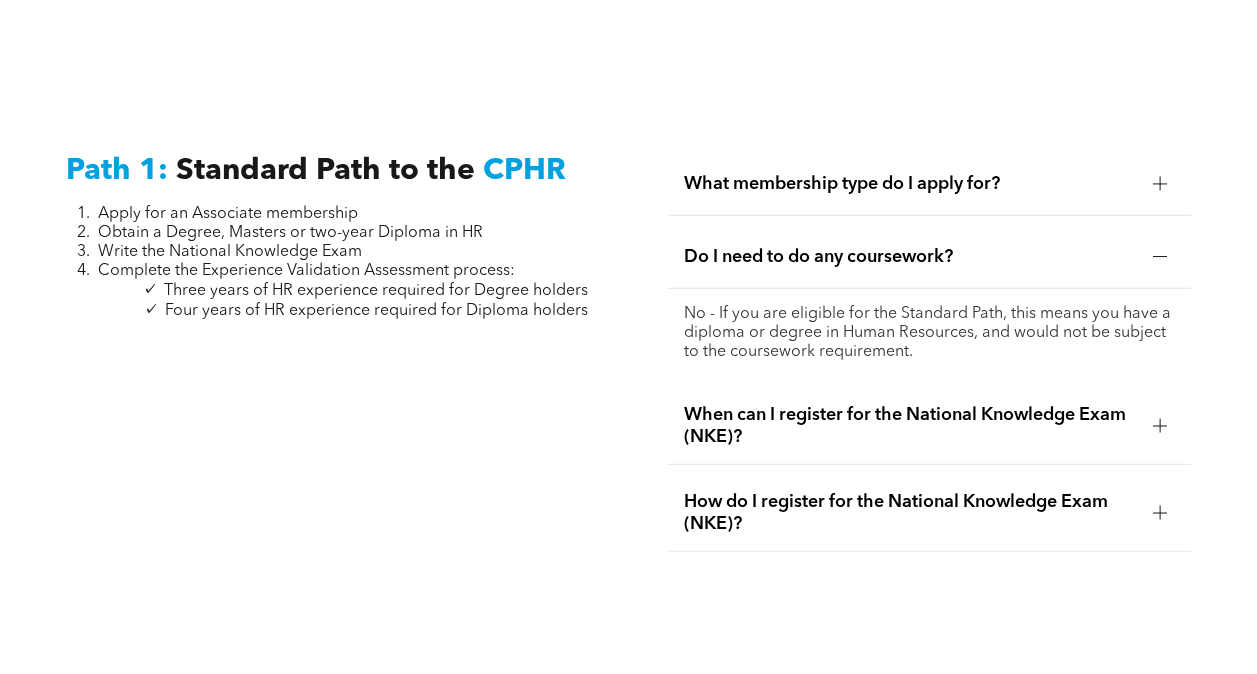 scroll, scrollTop: 2600, scrollLeft: 0, axis: vertical 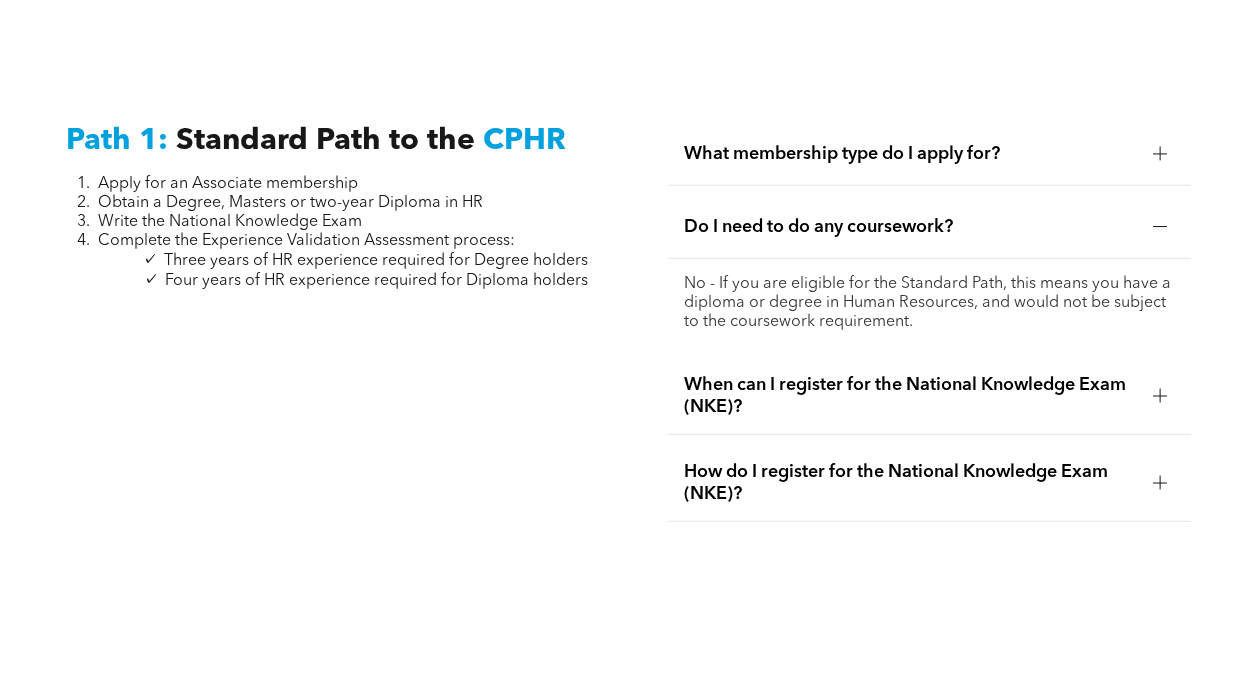 click on "When can I register for the National Knowledge Exam (NKE)?" at bounding box center (910, 396) 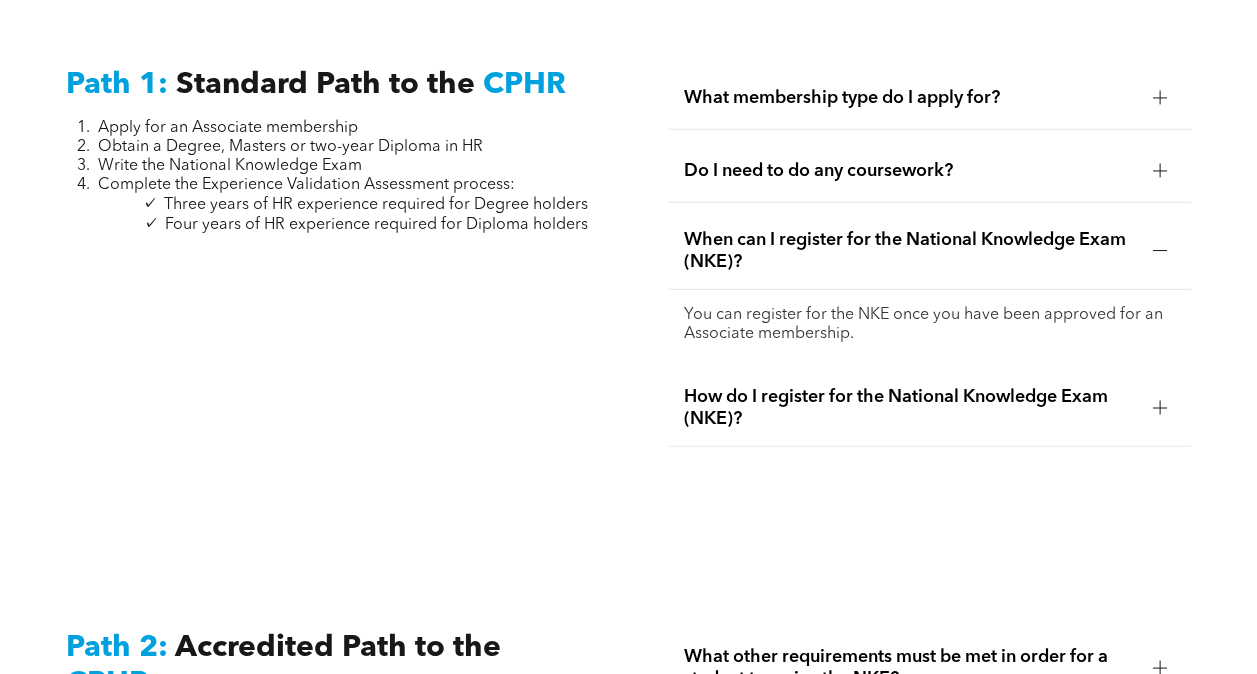 scroll, scrollTop: 2700, scrollLeft: 0, axis: vertical 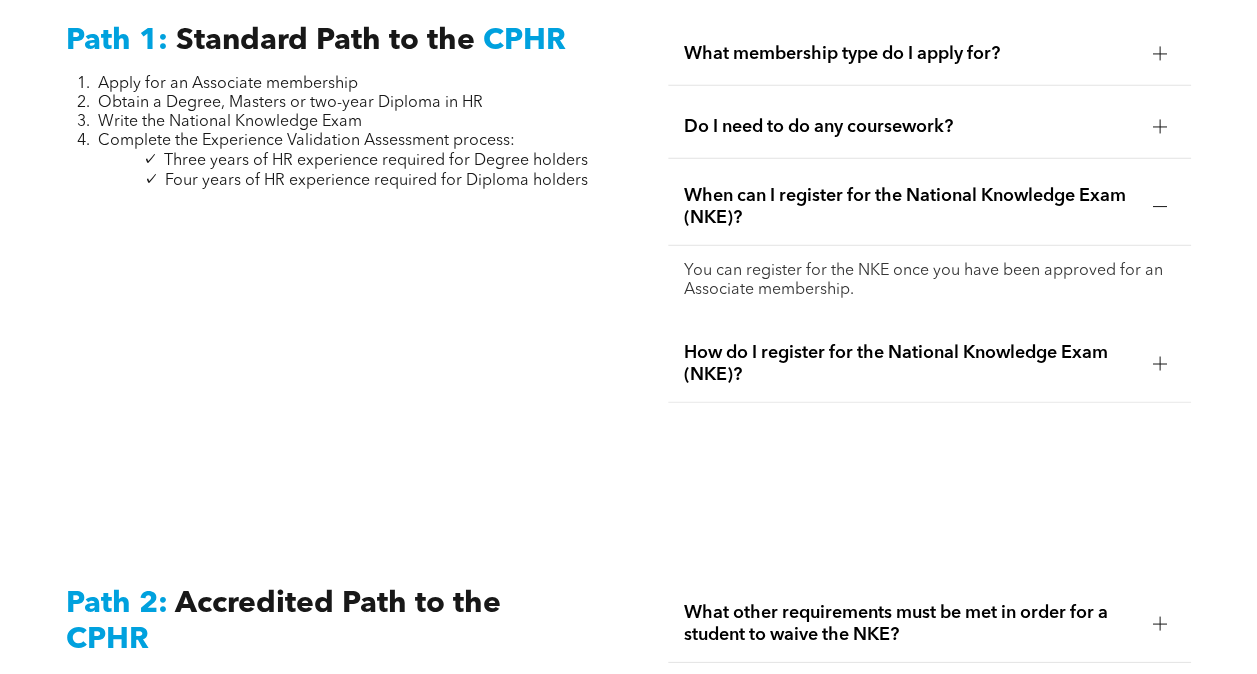 click on "How do I register for the National Knowledge Exam (NKE)?" at bounding box center (910, 364) 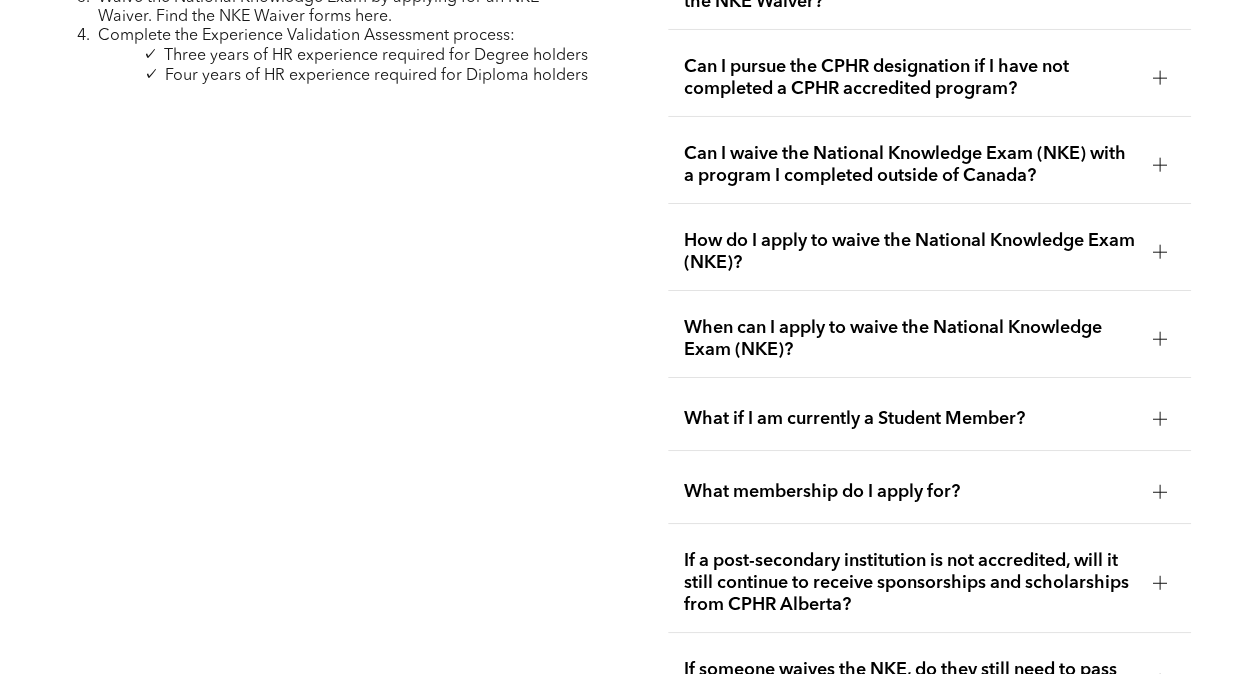 scroll, scrollTop: 3500, scrollLeft: 0, axis: vertical 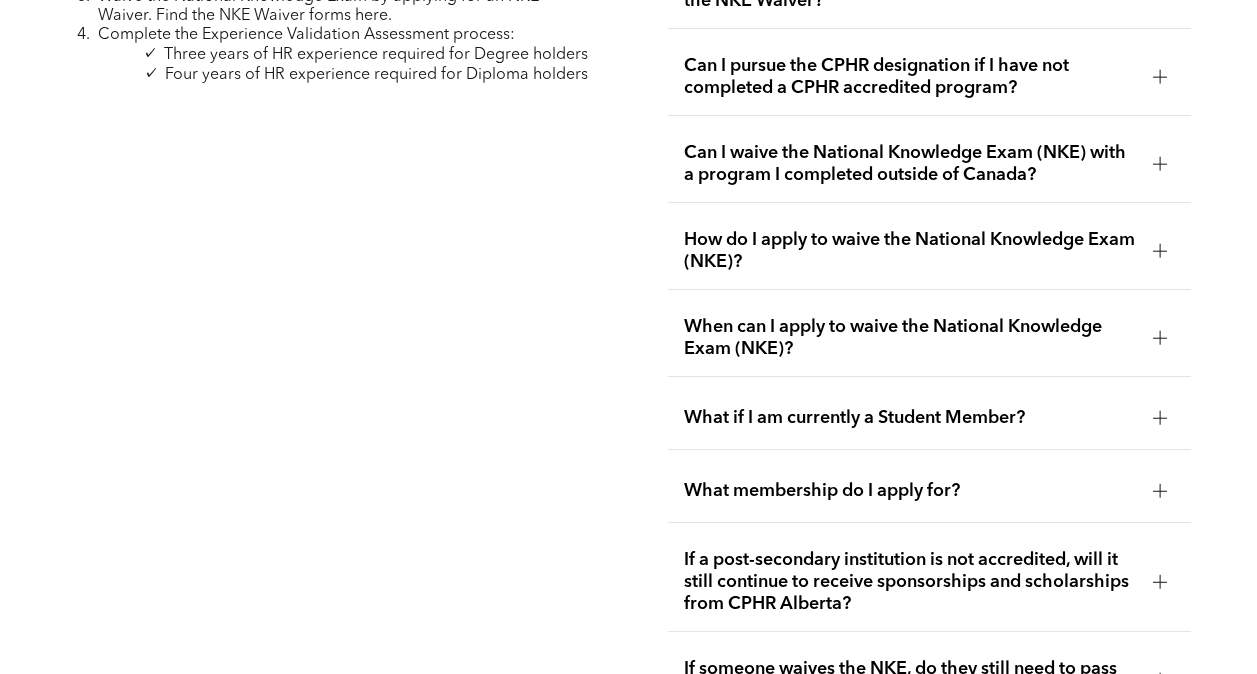 click on "When can I apply to waive the National Knowledge Exam (NKE)?" at bounding box center [910, 338] 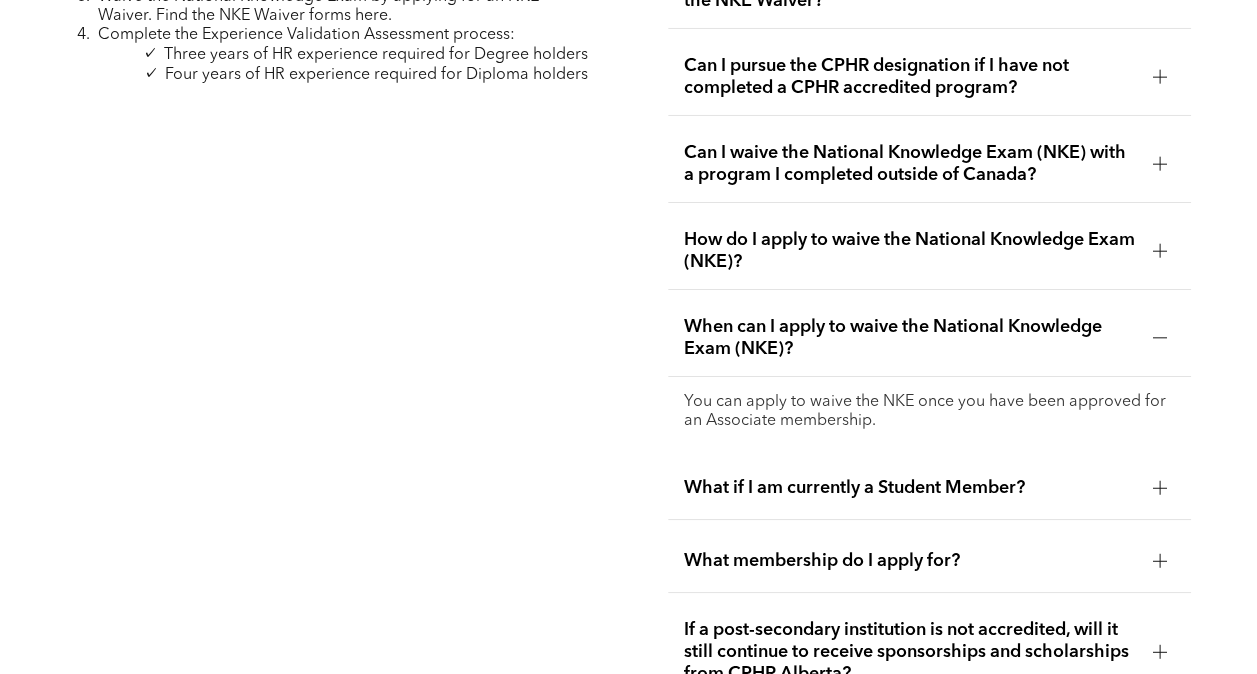 click on "What if I am currently a Student Member?" at bounding box center [910, 488] 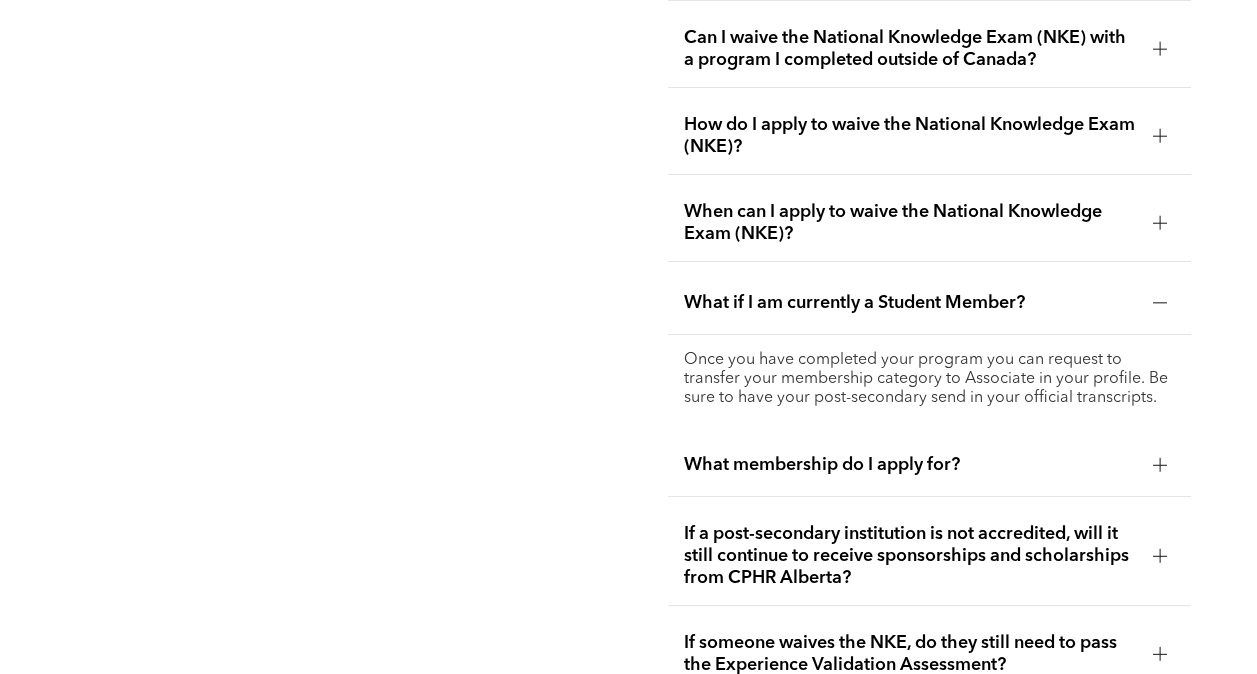 scroll, scrollTop: 3700, scrollLeft: 0, axis: vertical 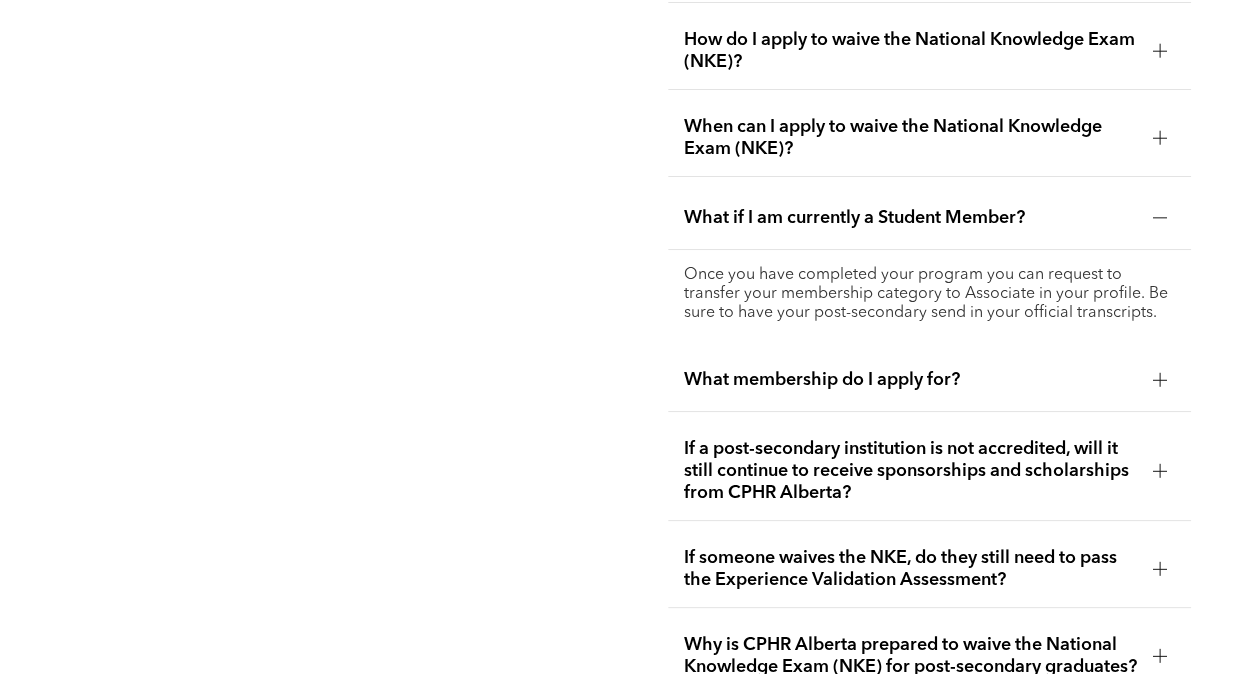 click on "What membership do I apply for?" at bounding box center [910, 380] 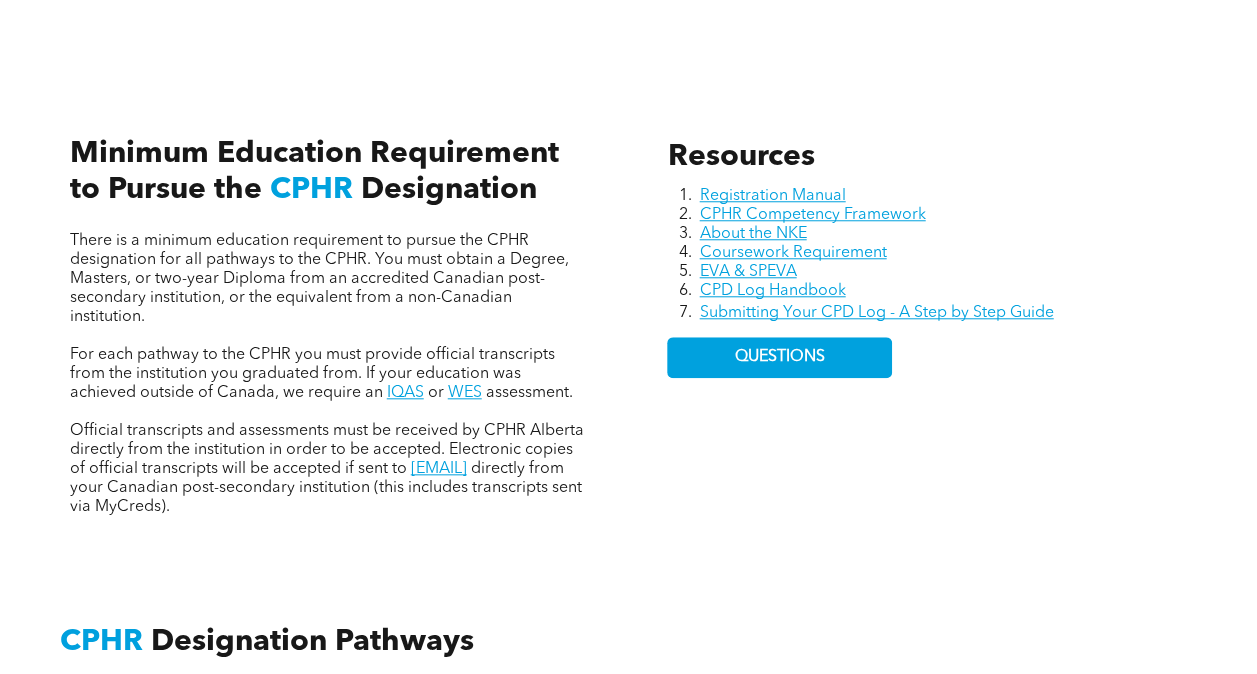 scroll, scrollTop: 900, scrollLeft: 0, axis: vertical 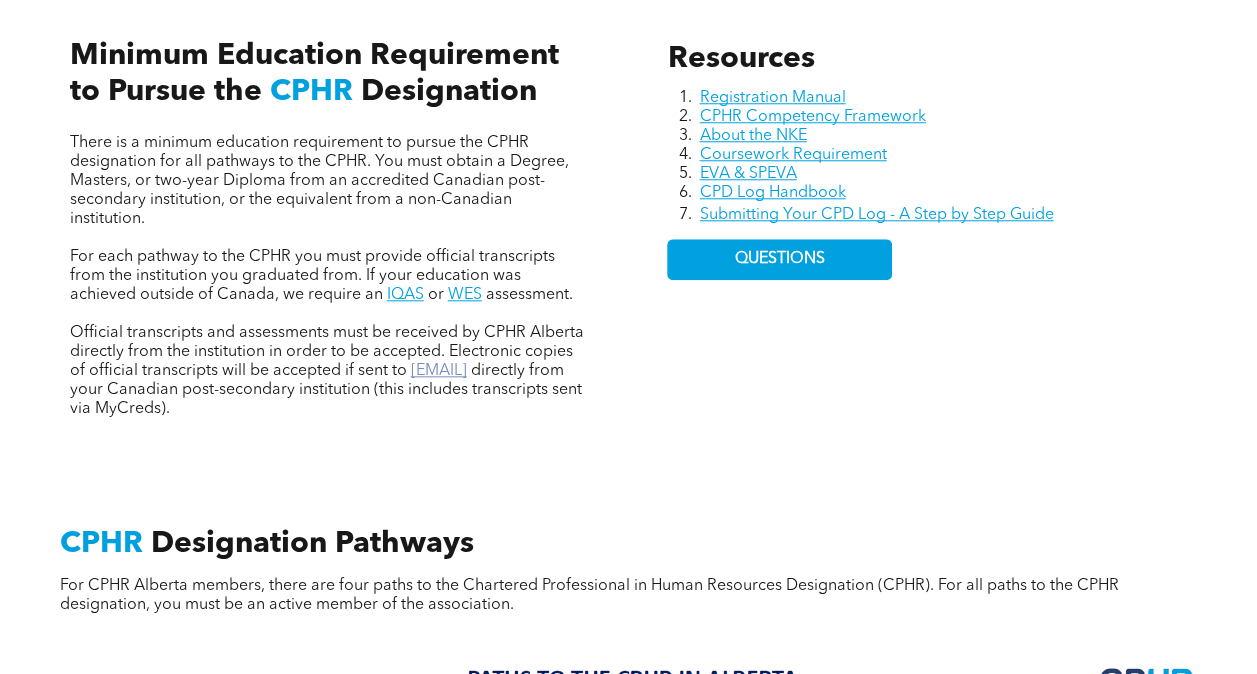 drag, startPoint x: 557, startPoint y: 375, endPoint x: 411, endPoint y: 380, distance: 146.08559 